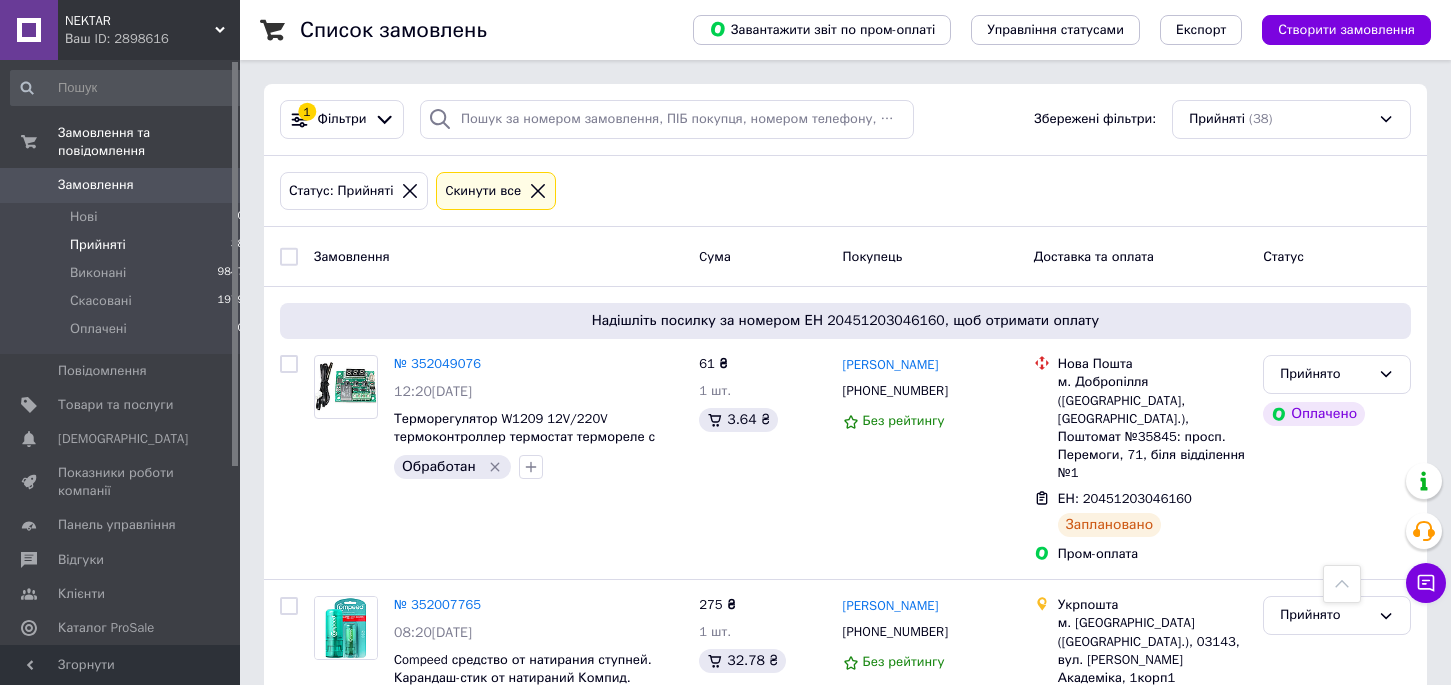 scroll, scrollTop: 733, scrollLeft: 0, axis: vertical 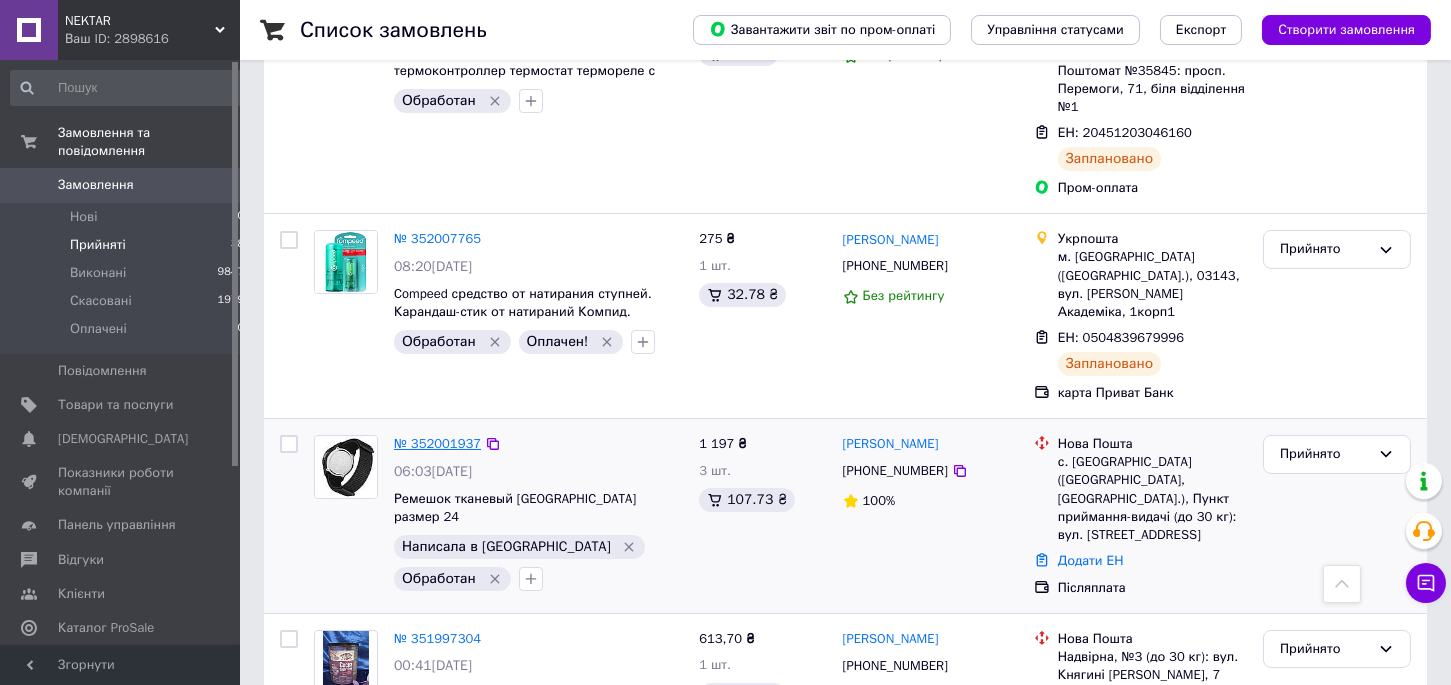 click on "№ 352001937" at bounding box center (437, 443) 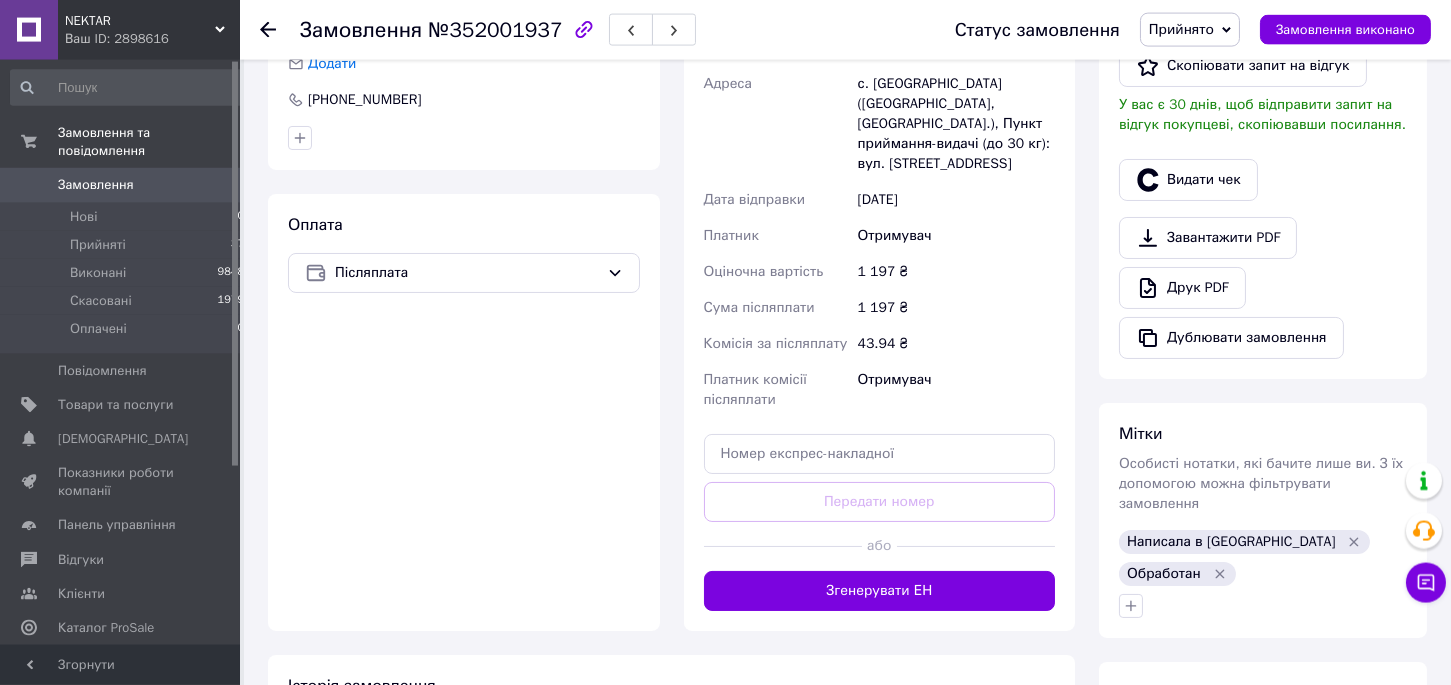 scroll, scrollTop: 574, scrollLeft: 0, axis: vertical 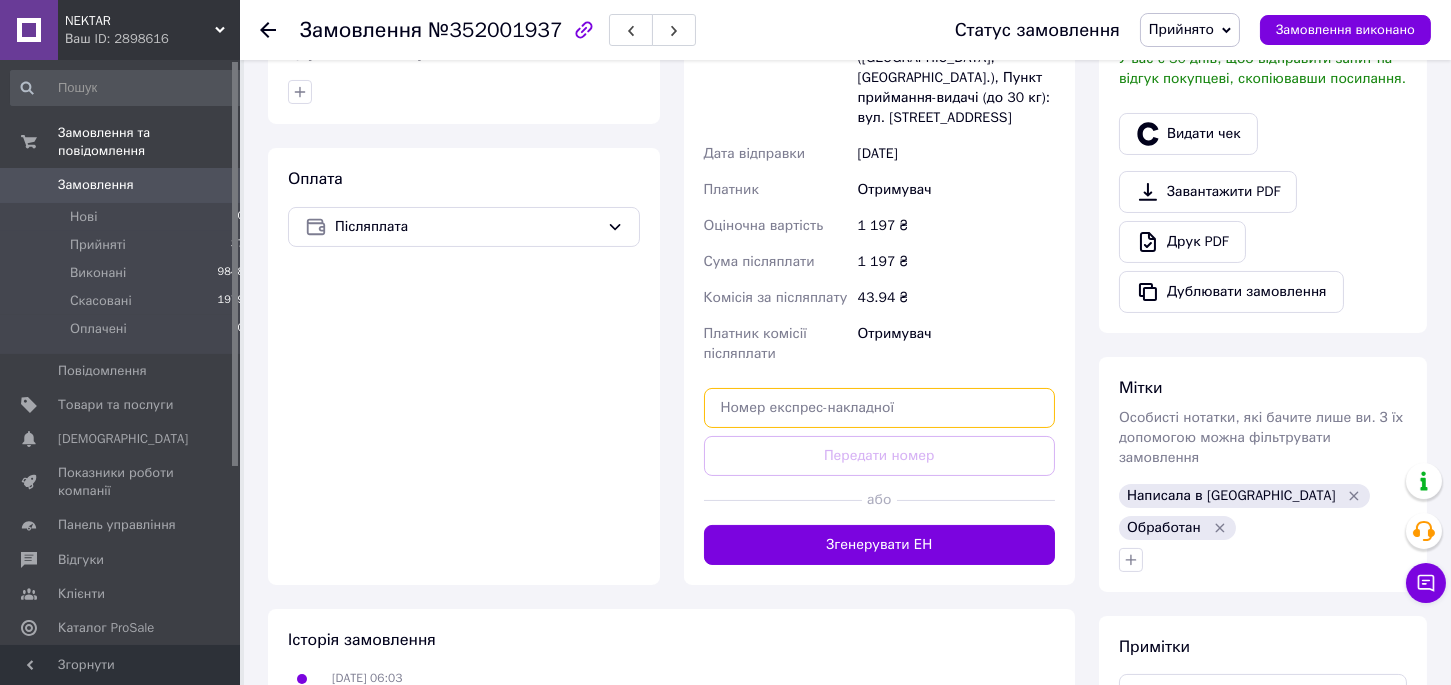 click at bounding box center [880, 408] 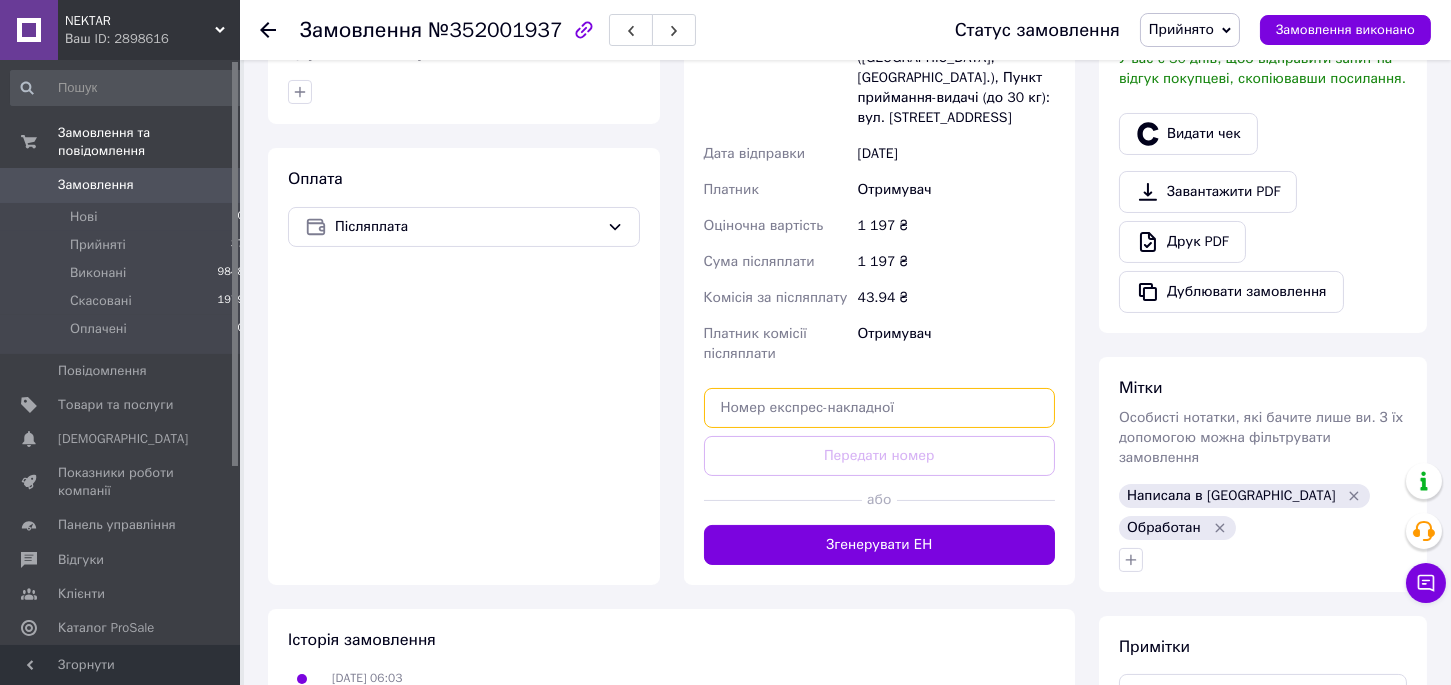 paste on "20451203139325" 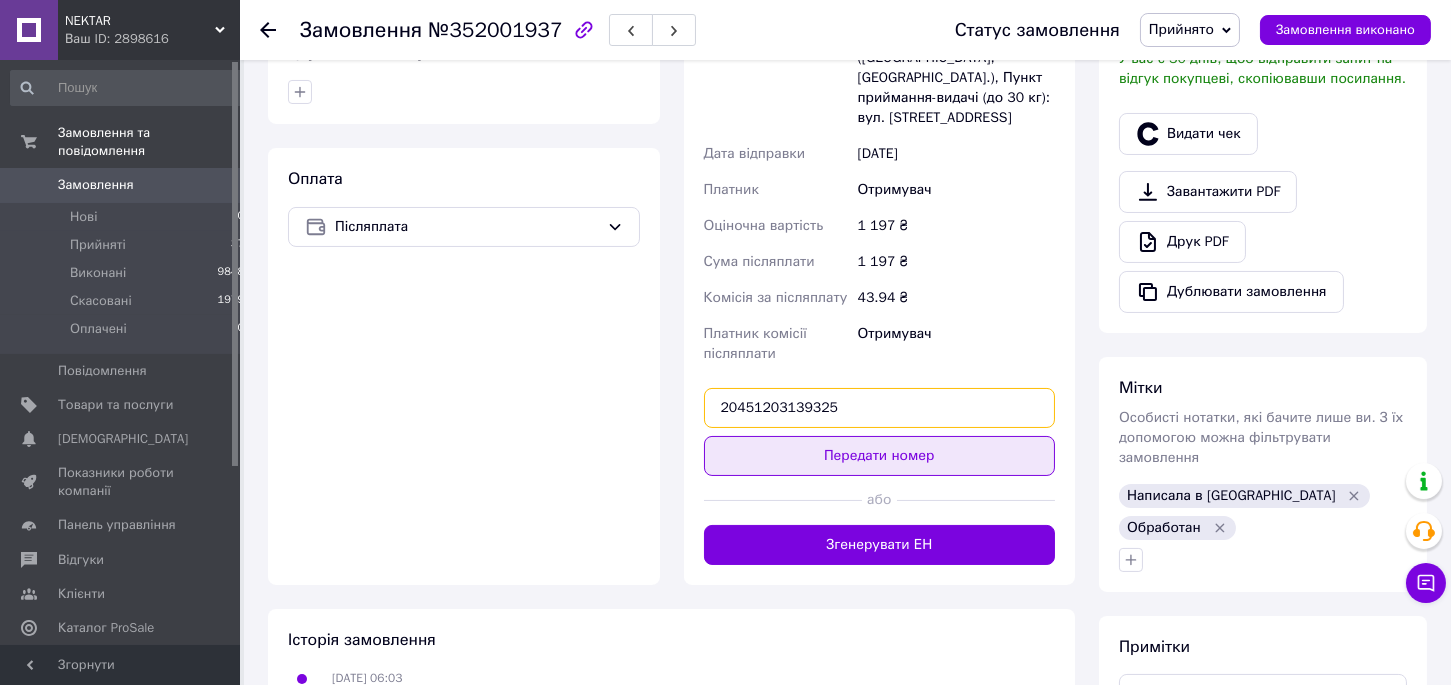 type on "20451203139325" 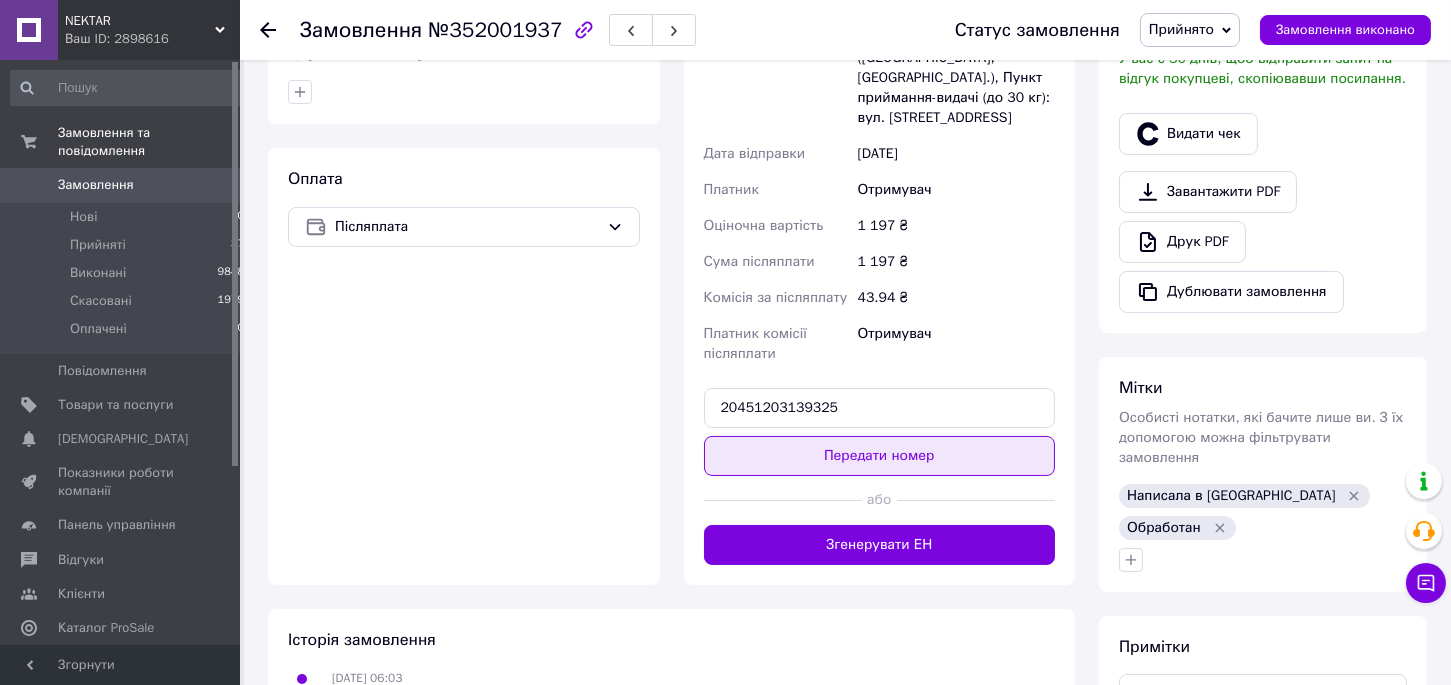 click on "Передати номер" at bounding box center [880, 456] 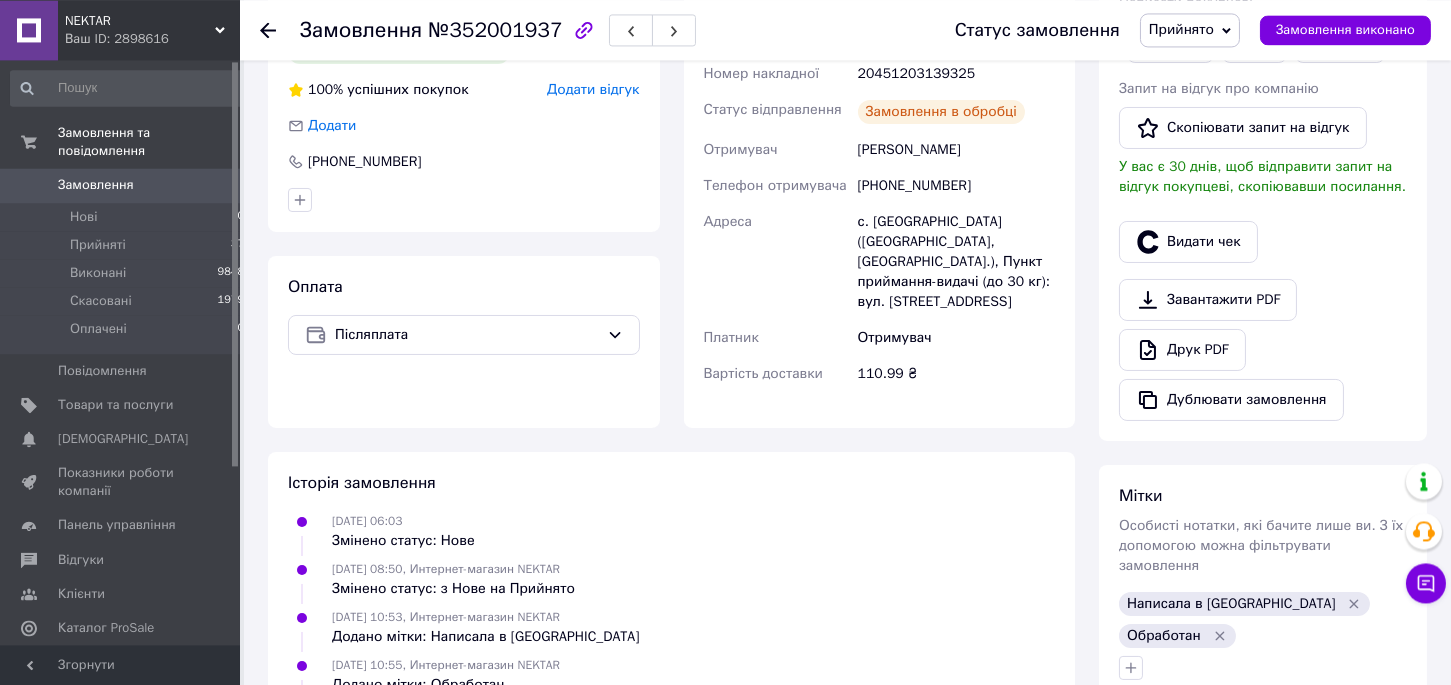 scroll, scrollTop: 391, scrollLeft: 0, axis: vertical 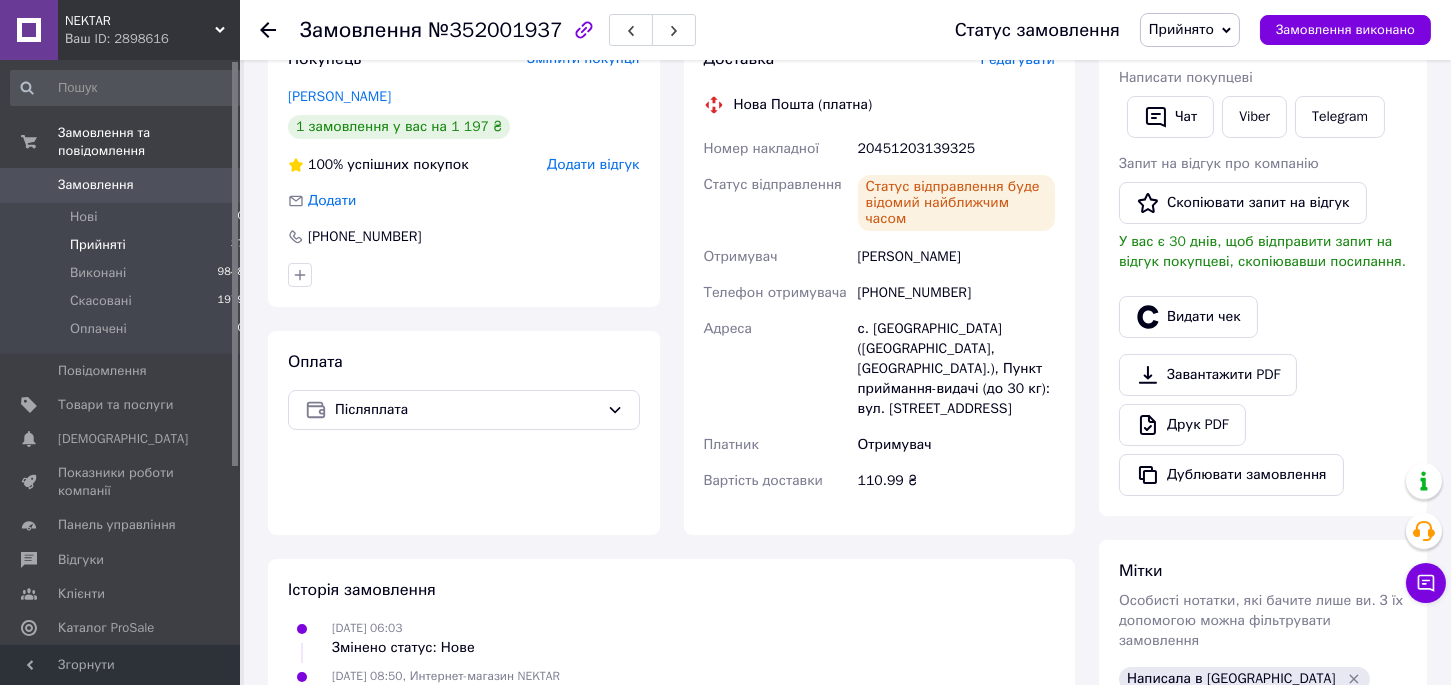 click on "Прийняті" at bounding box center (98, 245) 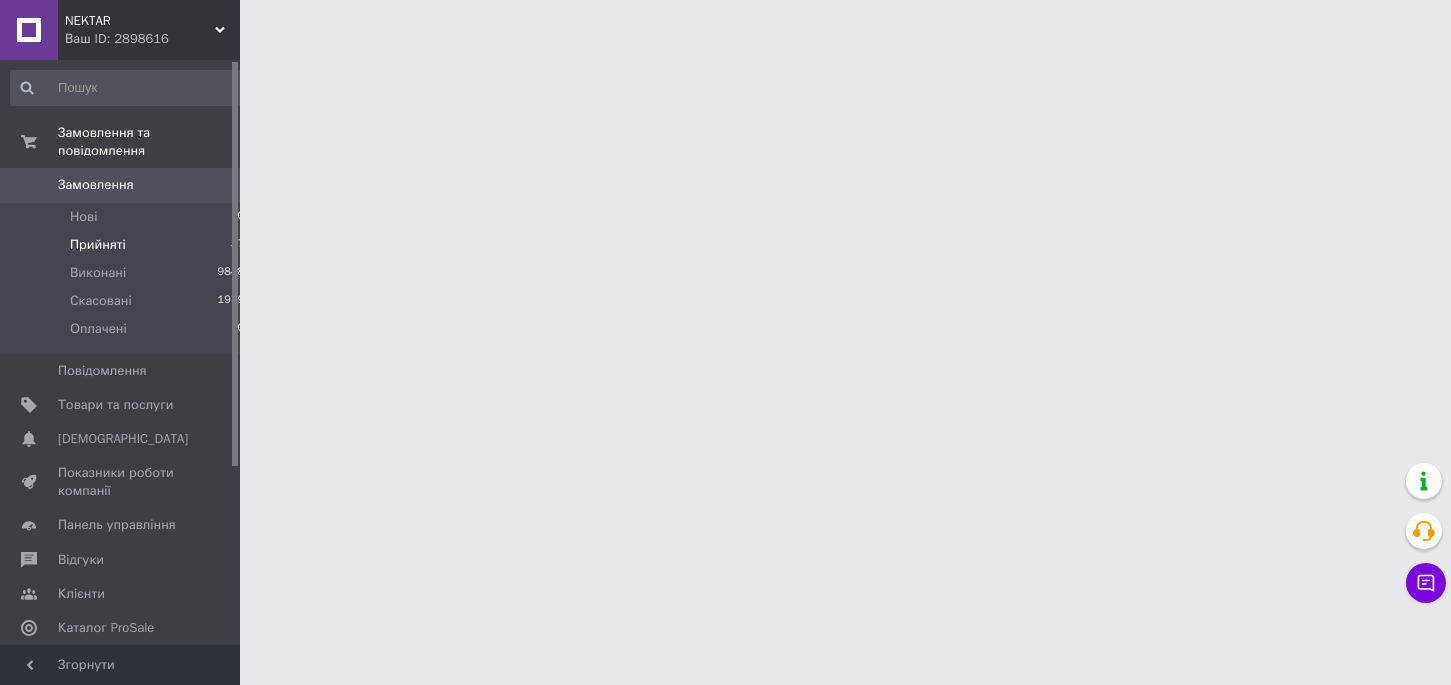 scroll, scrollTop: 0, scrollLeft: 0, axis: both 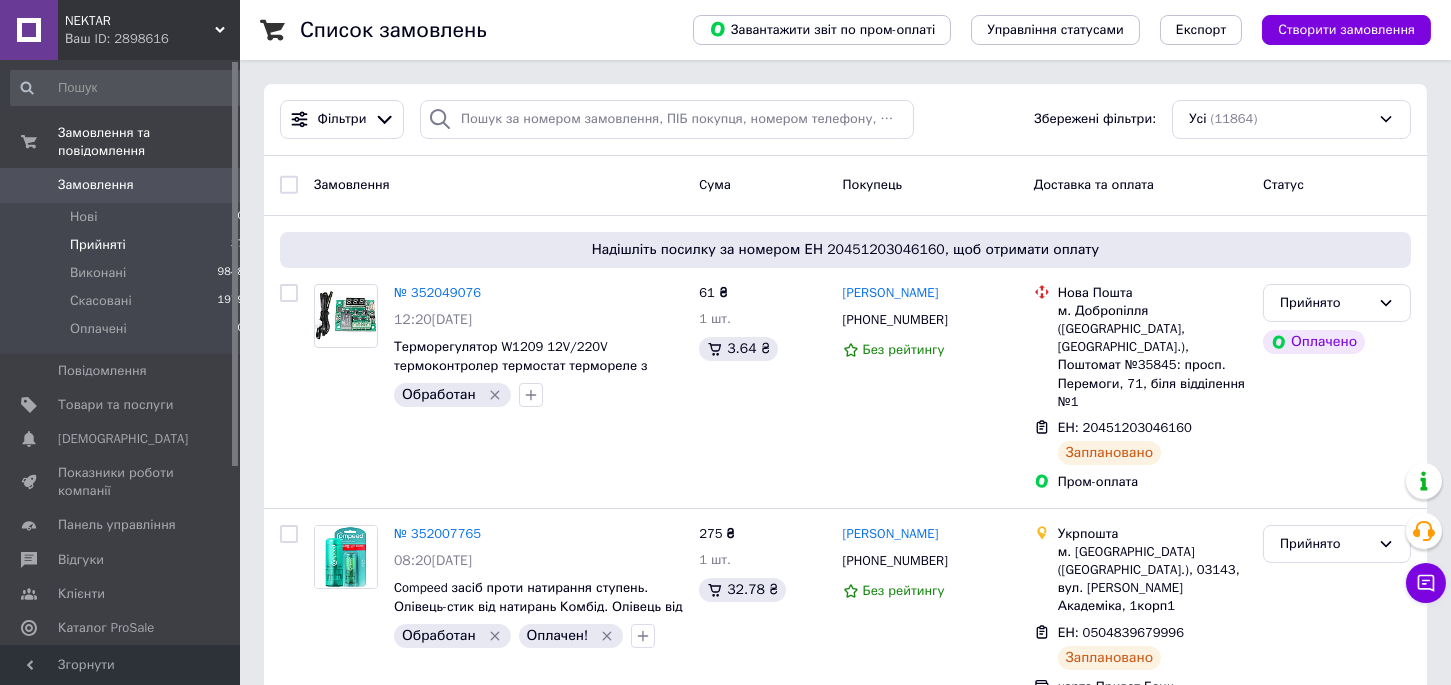 click on "Прийняті" at bounding box center [98, 245] 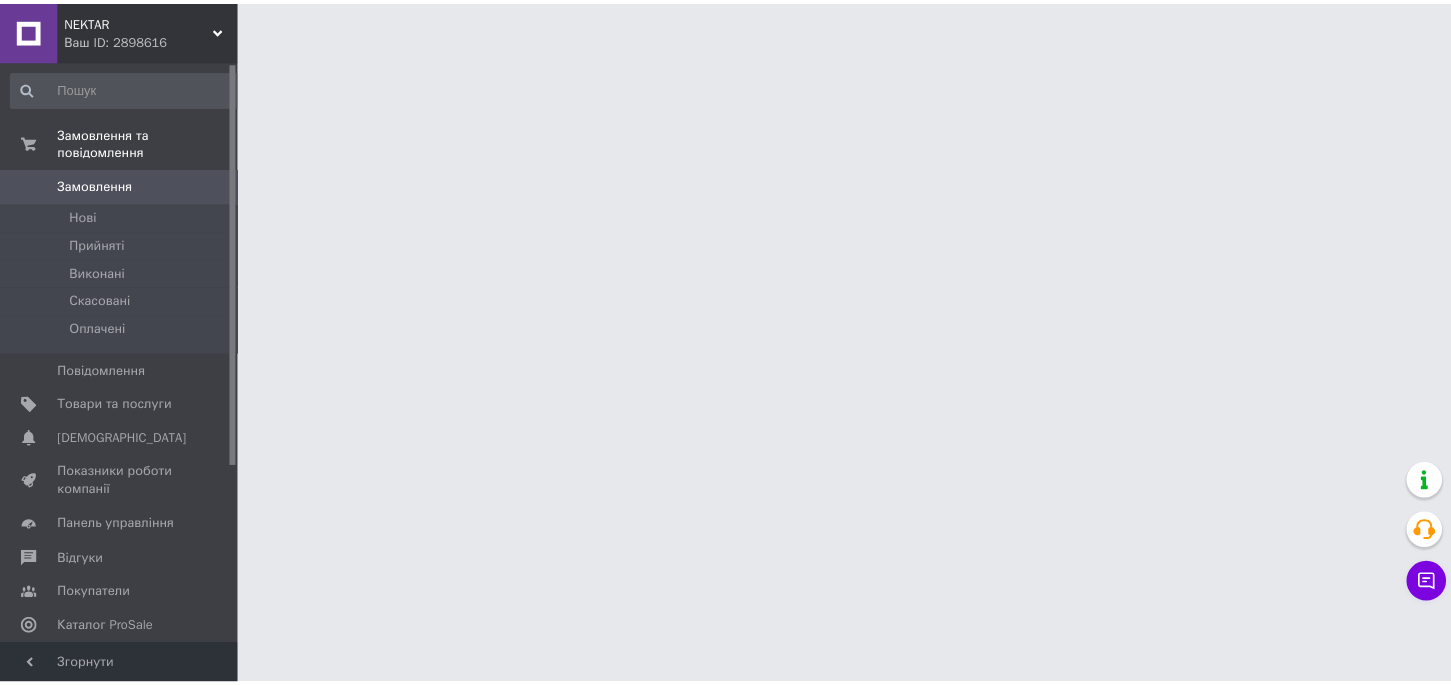 scroll, scrollTop: 0, scrollLeft: 0, axis: both 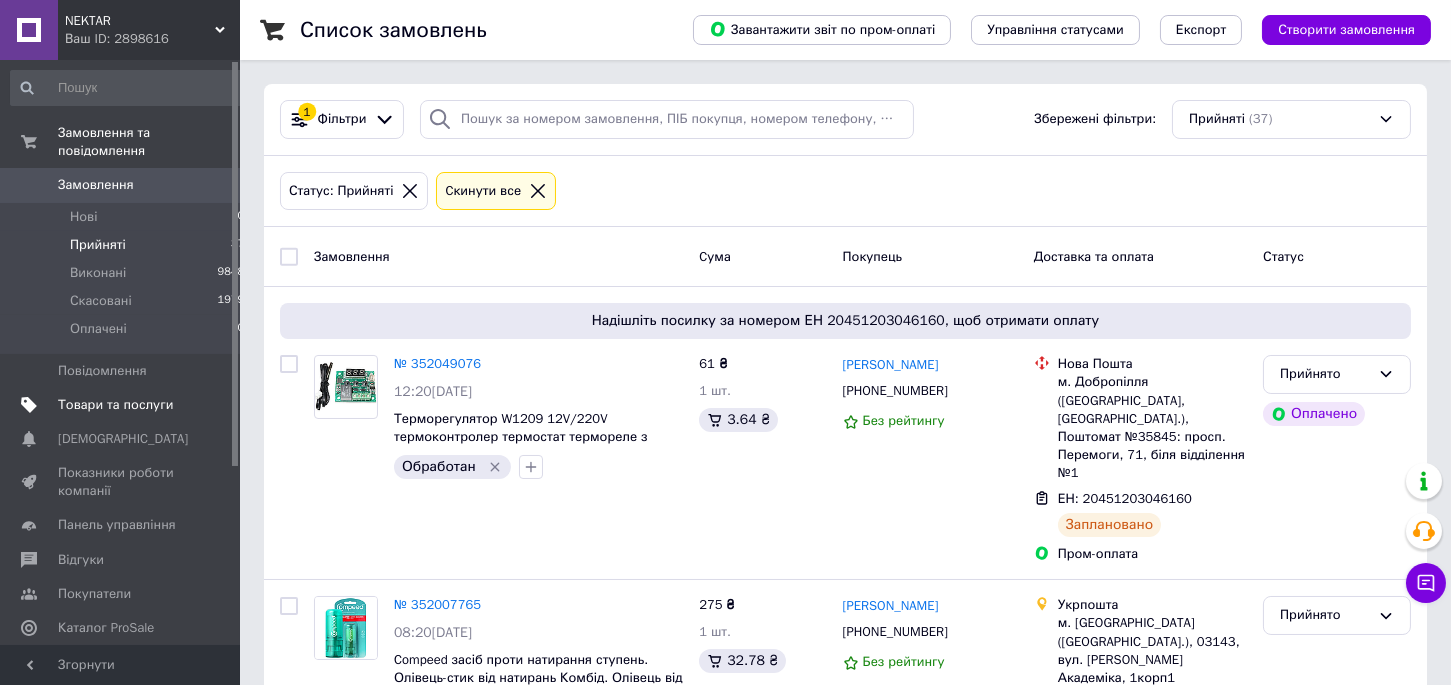 click on "Товари та послуги" at bounding box center [115, 405] 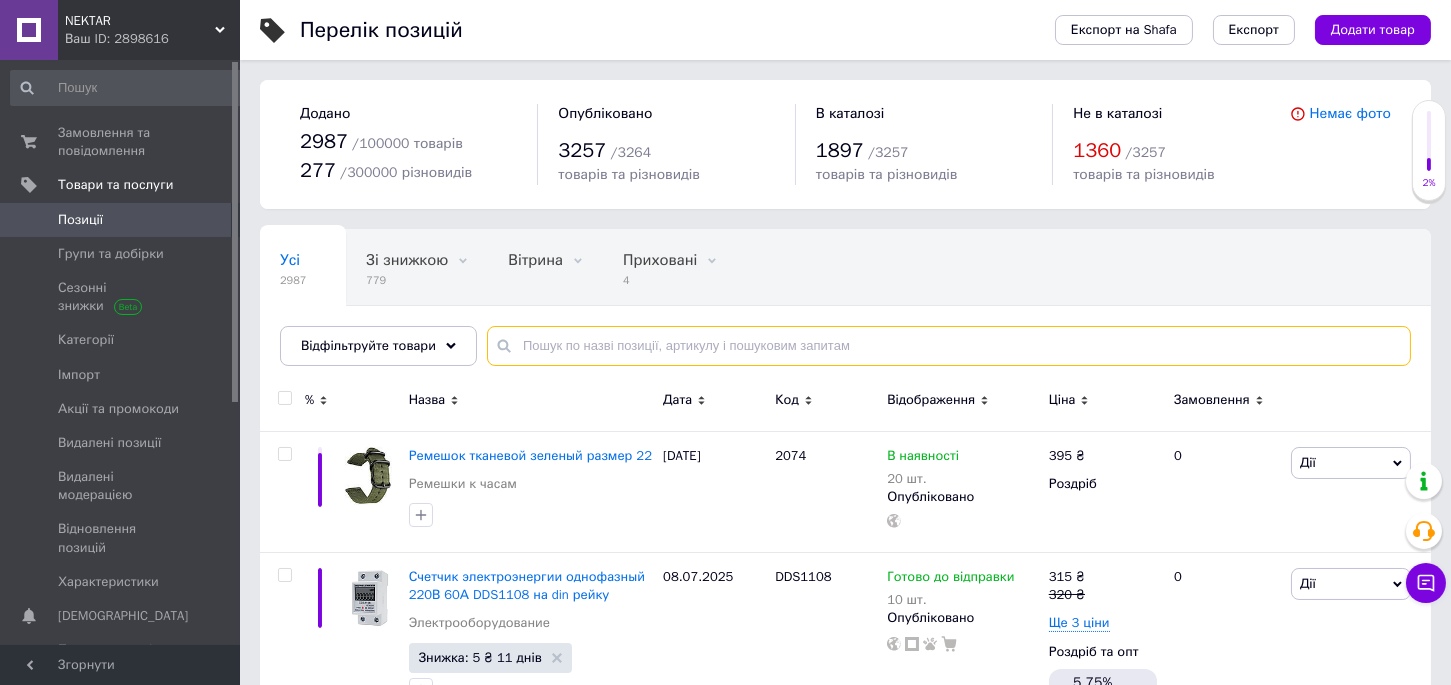 click at bounding box center [949, 346] 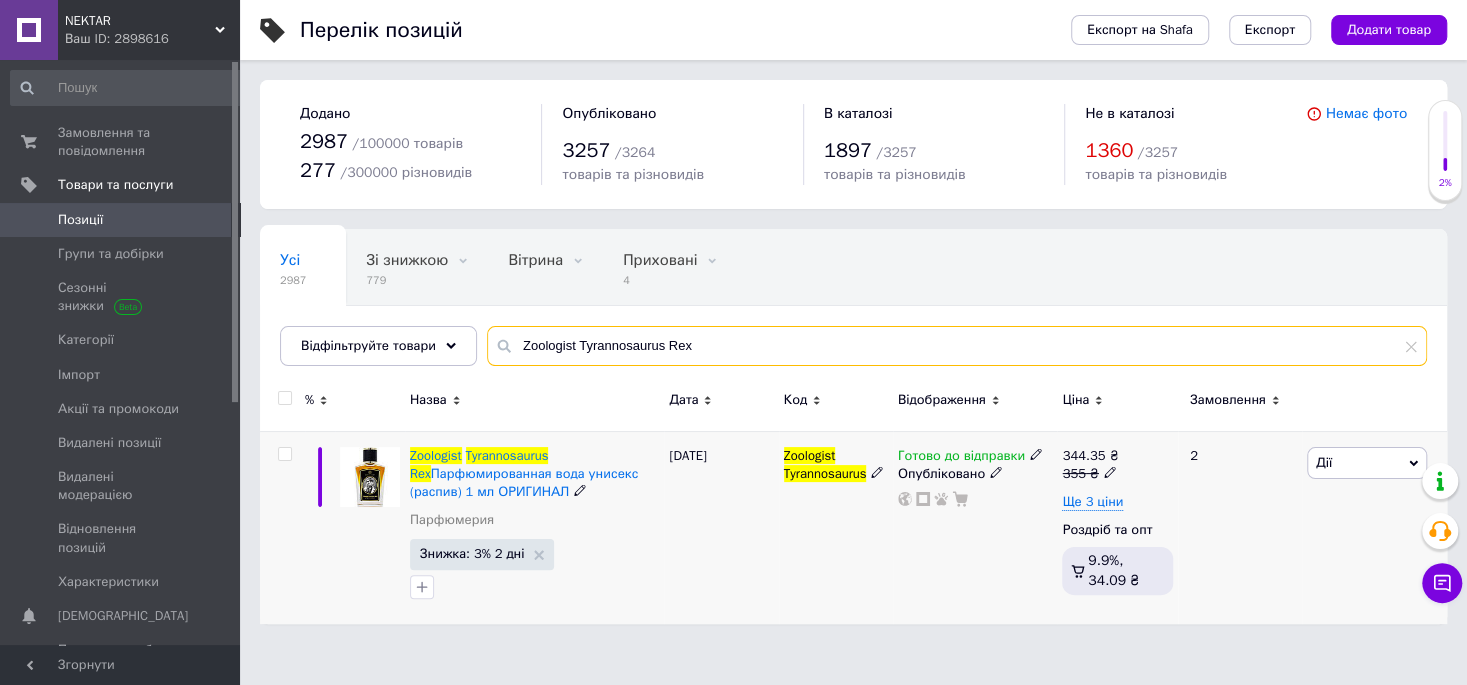 type on "Zoologist Tyrannosaurus Rex" 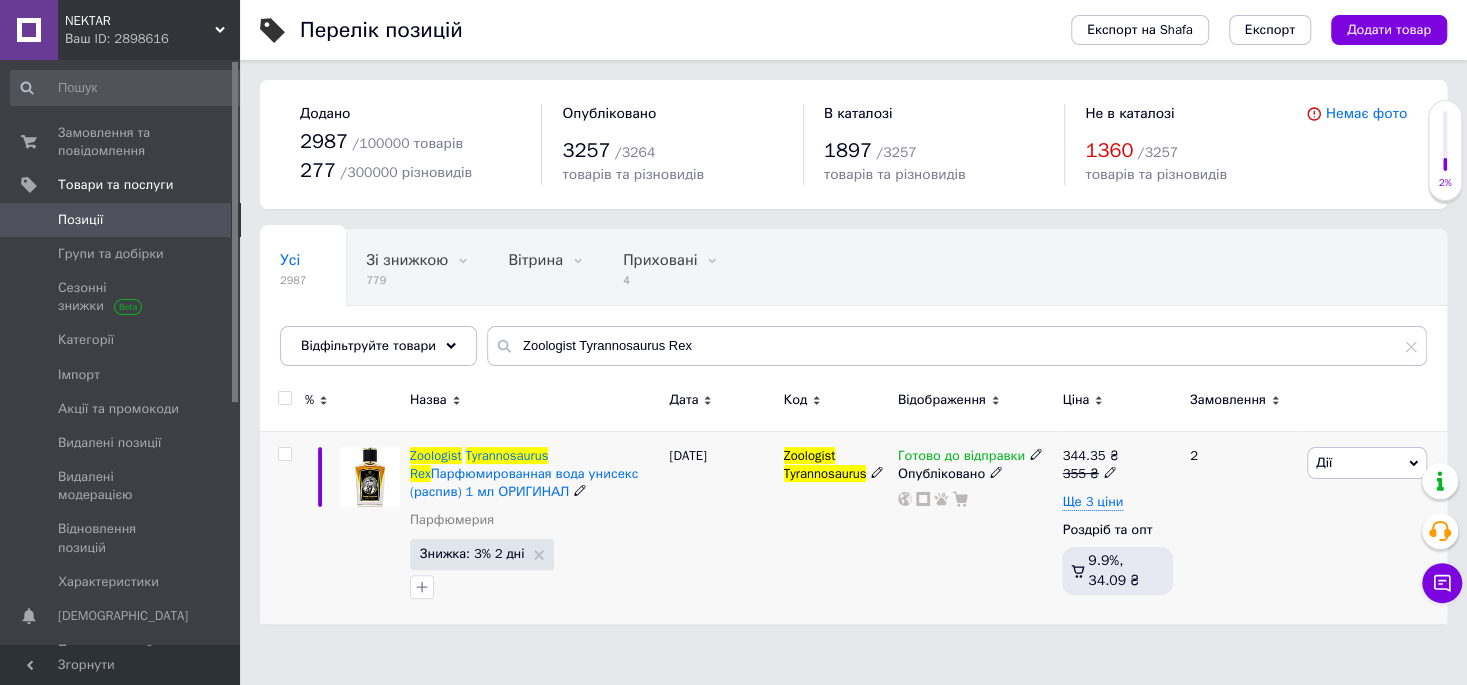 click 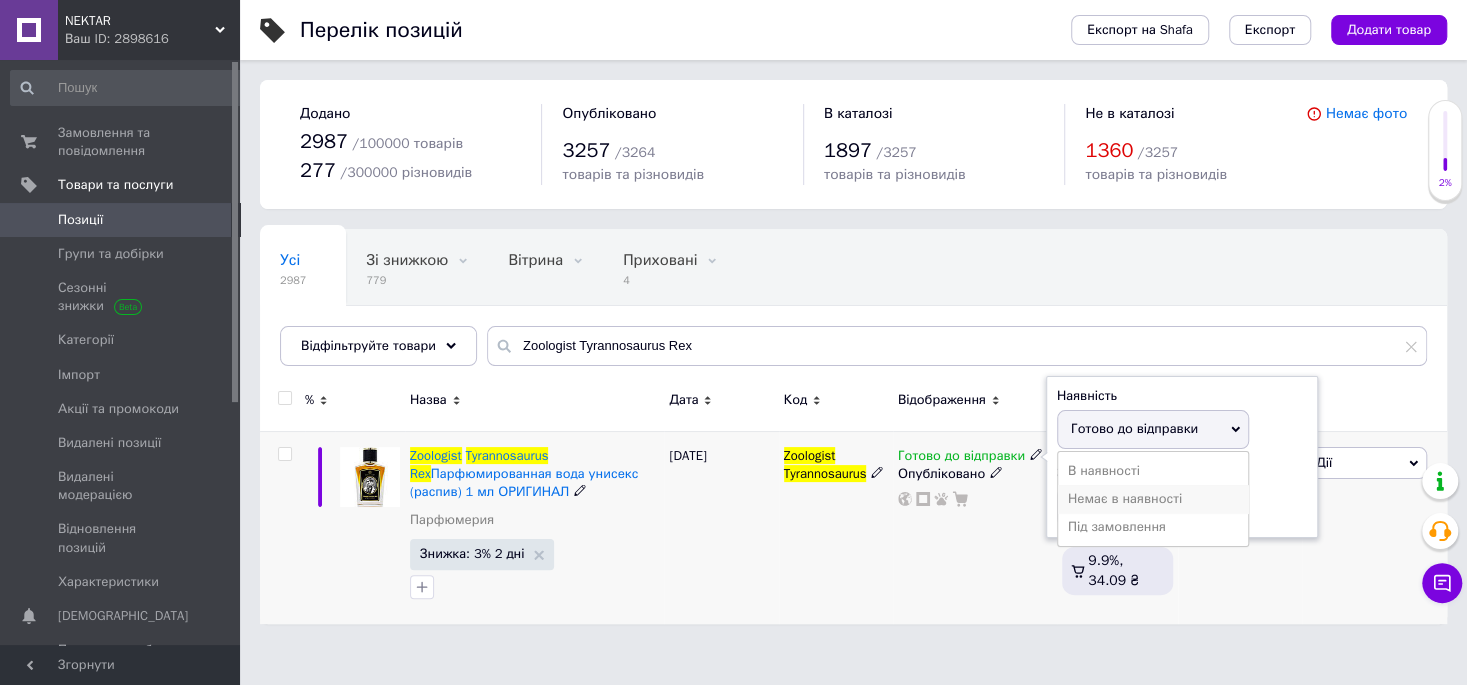 click on "Немає в наявності" at bounding box center [1153, 499] 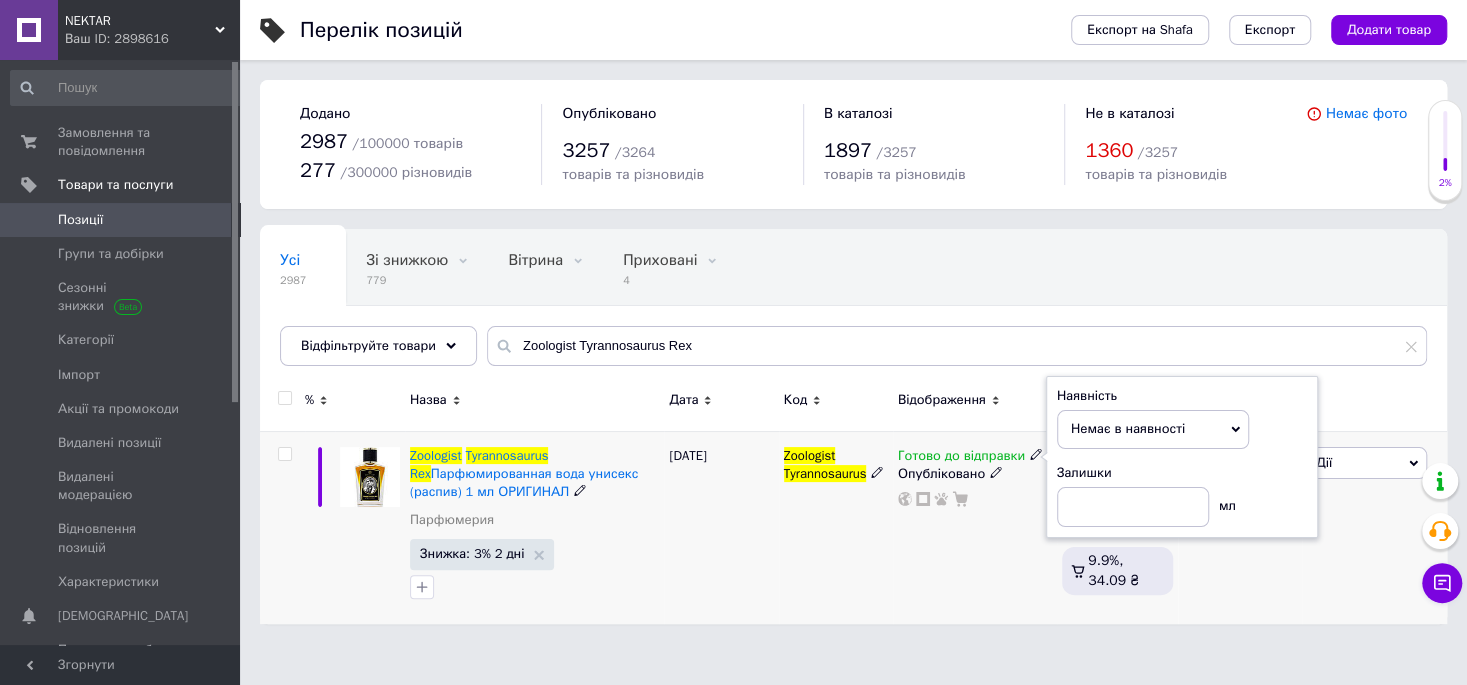 click on "Zoologist   Tyrannosaurus" at bounding box center [836, 527] 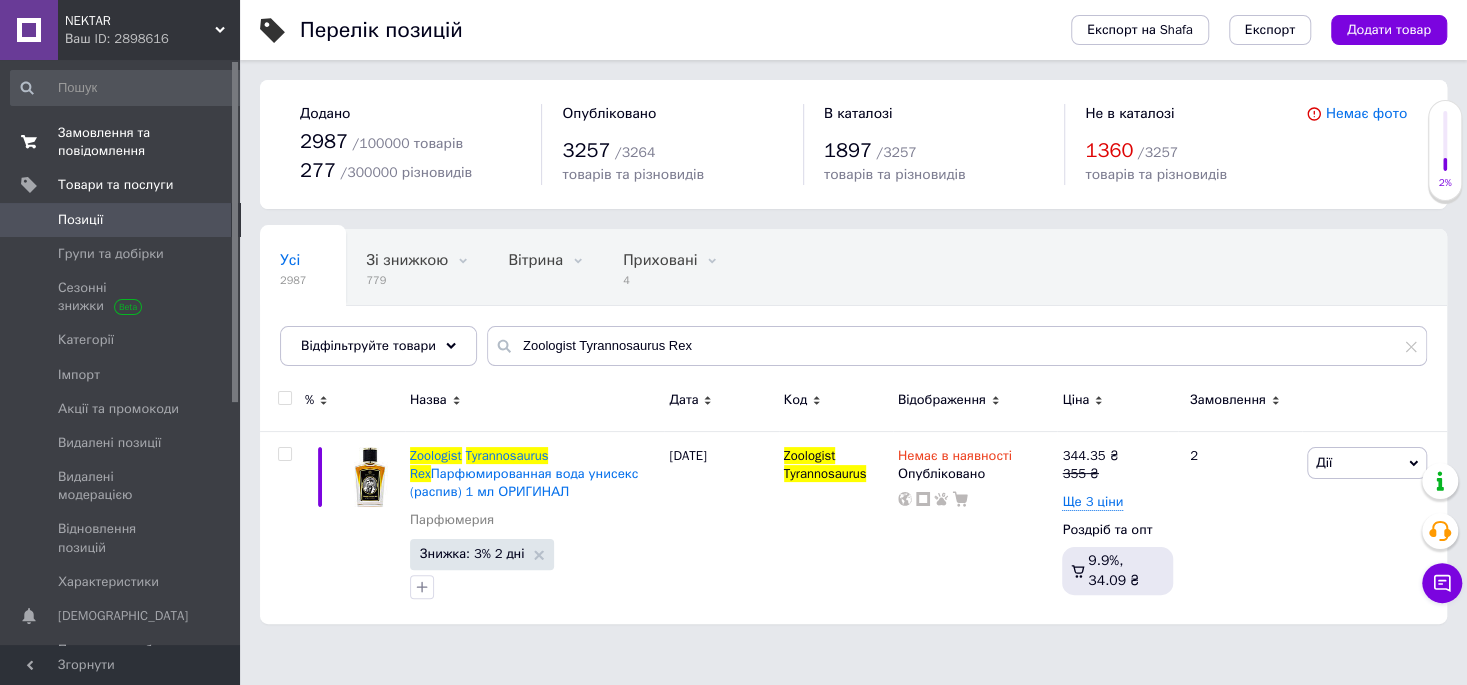 click on "Замовлення та повідомлення" at bounding box center [121, 142] 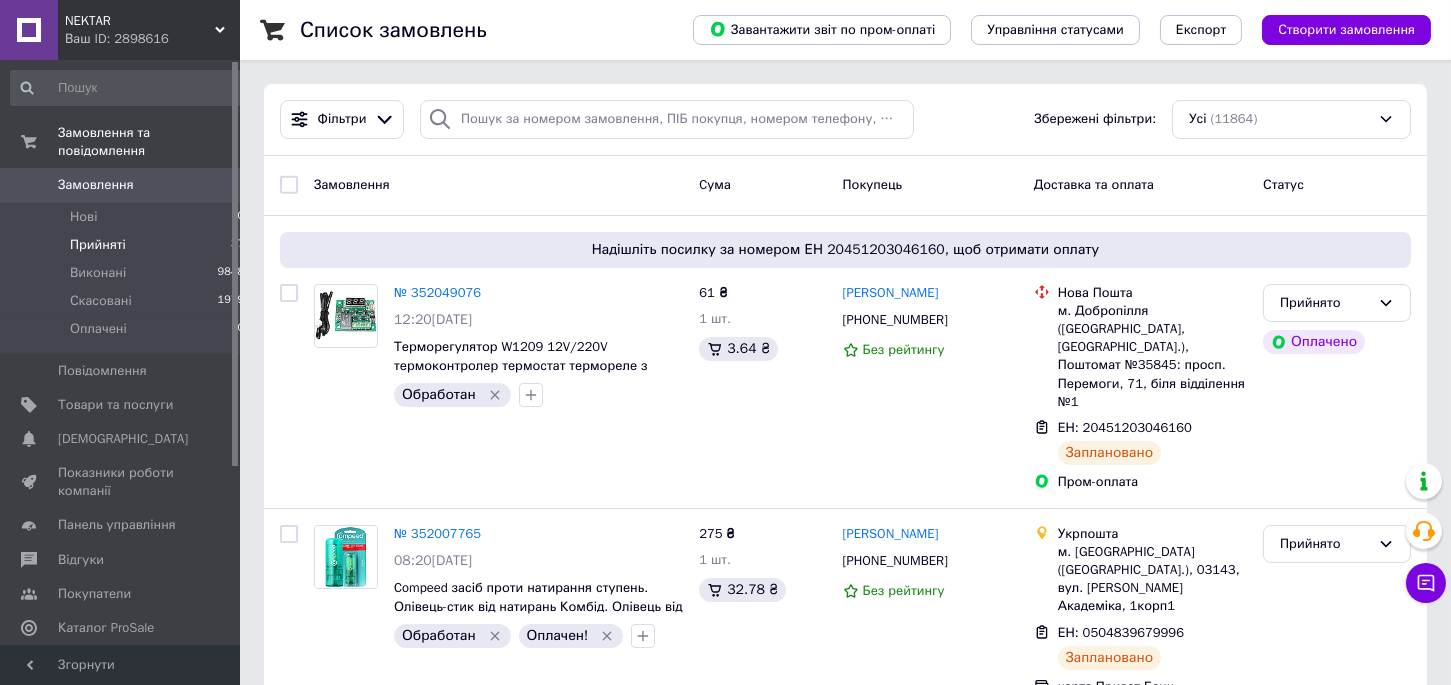 click on "Прийняті" at bounding box center (98, 245) 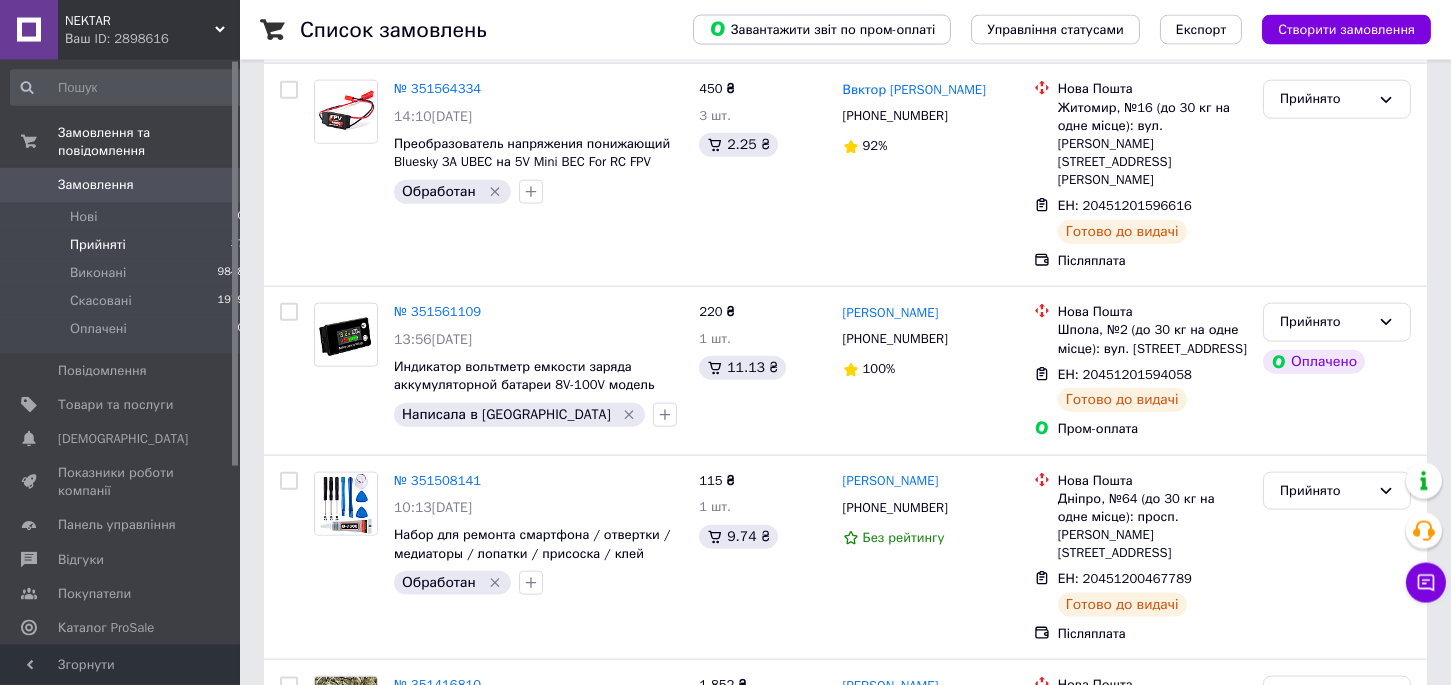 scroll, scrollTop: 6631, scrollLeft: 0, axis: vertical 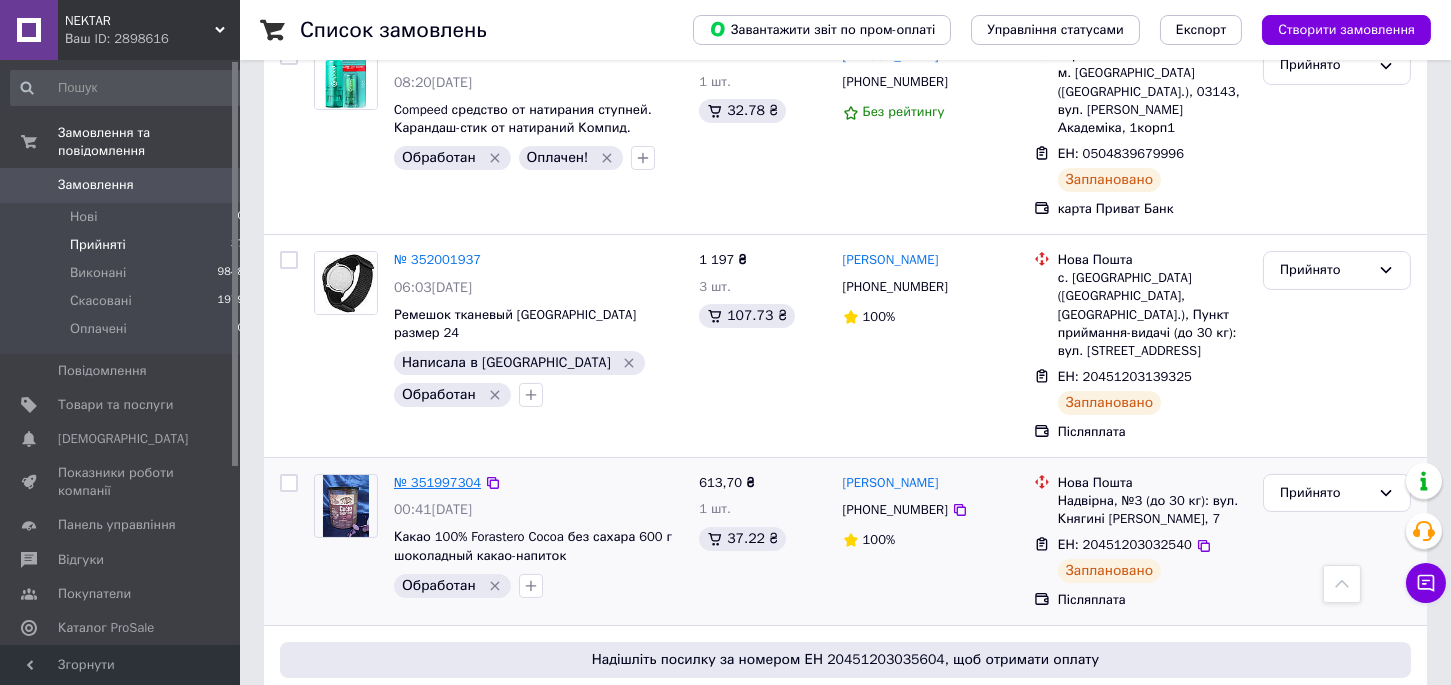 click on "№ 351997304" at bounding box center [437, 482] 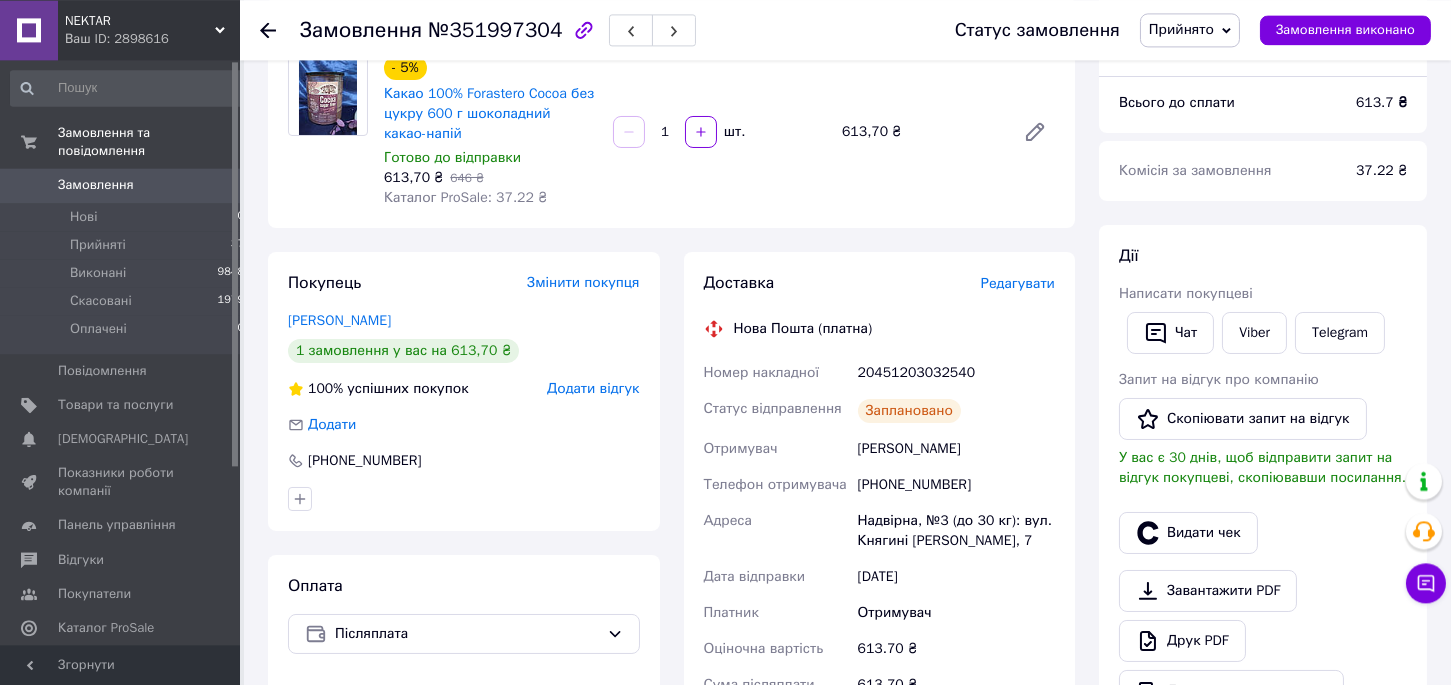 scroll, scrollTop: 183, scrollLeft: 0, axis: vertical 